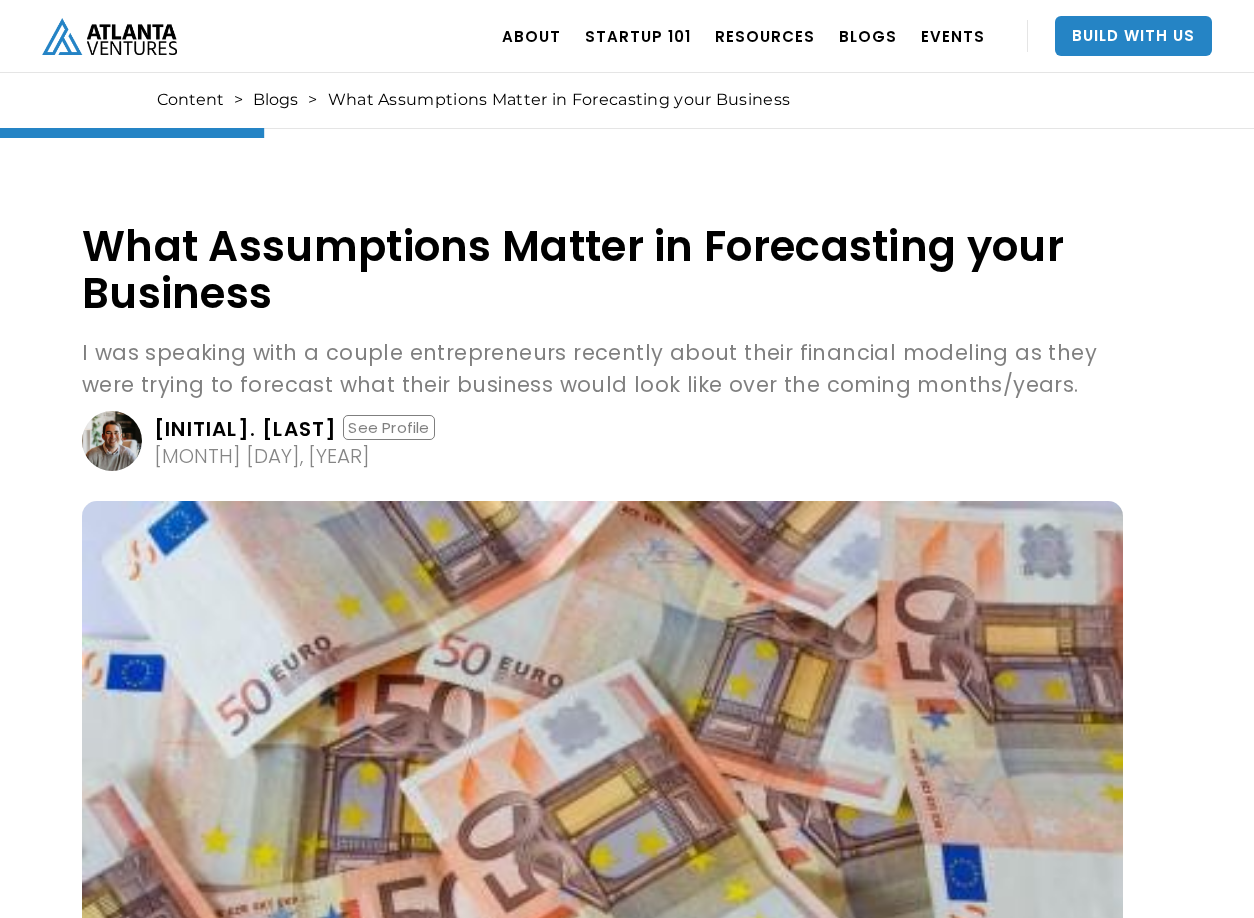scroll, scrollTop: 807, scrollLeft: 0, axis: vertical 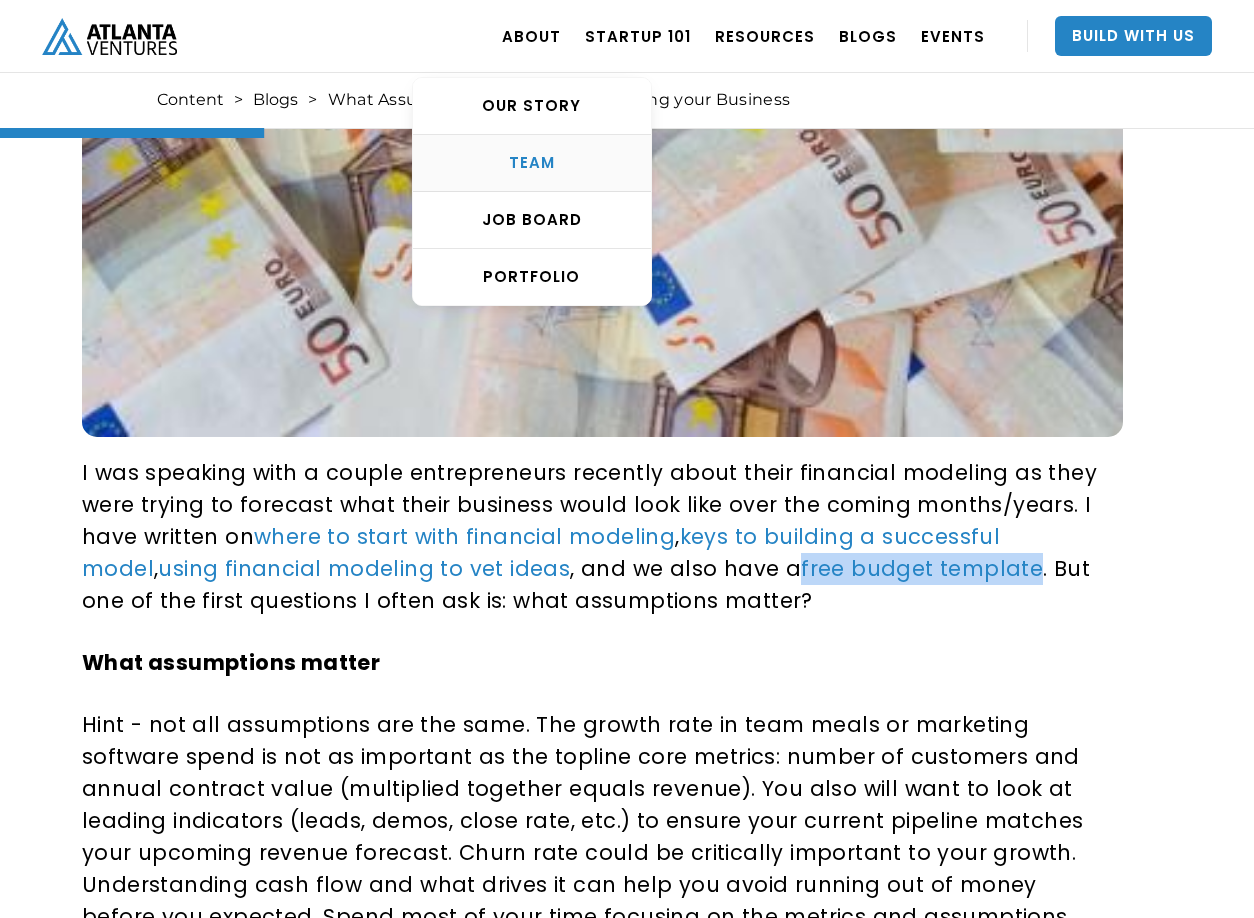 click on "TEAM" at bounding box center [532, 163] 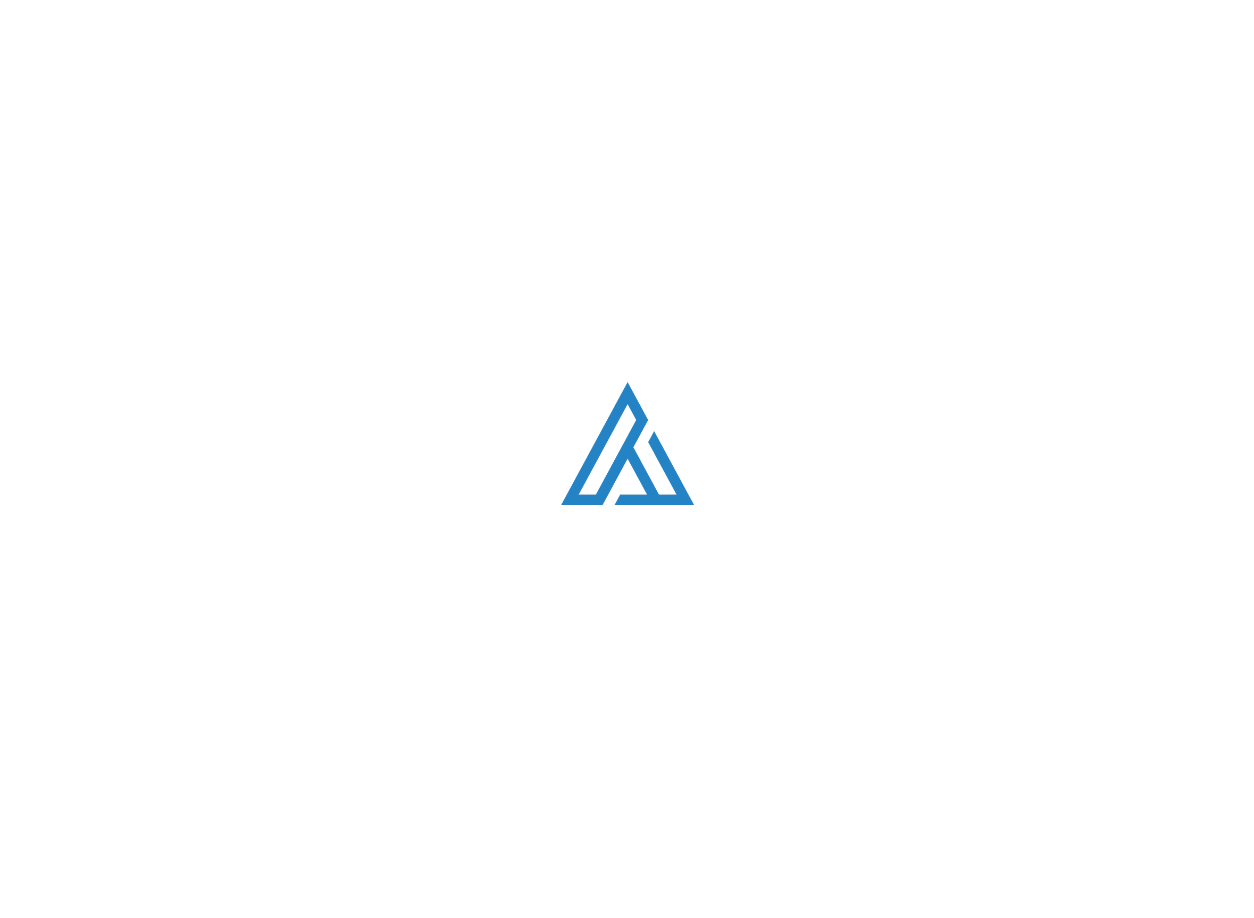 scroll, scrollTop: 2531, scrollLeft: 0, axis: vertical 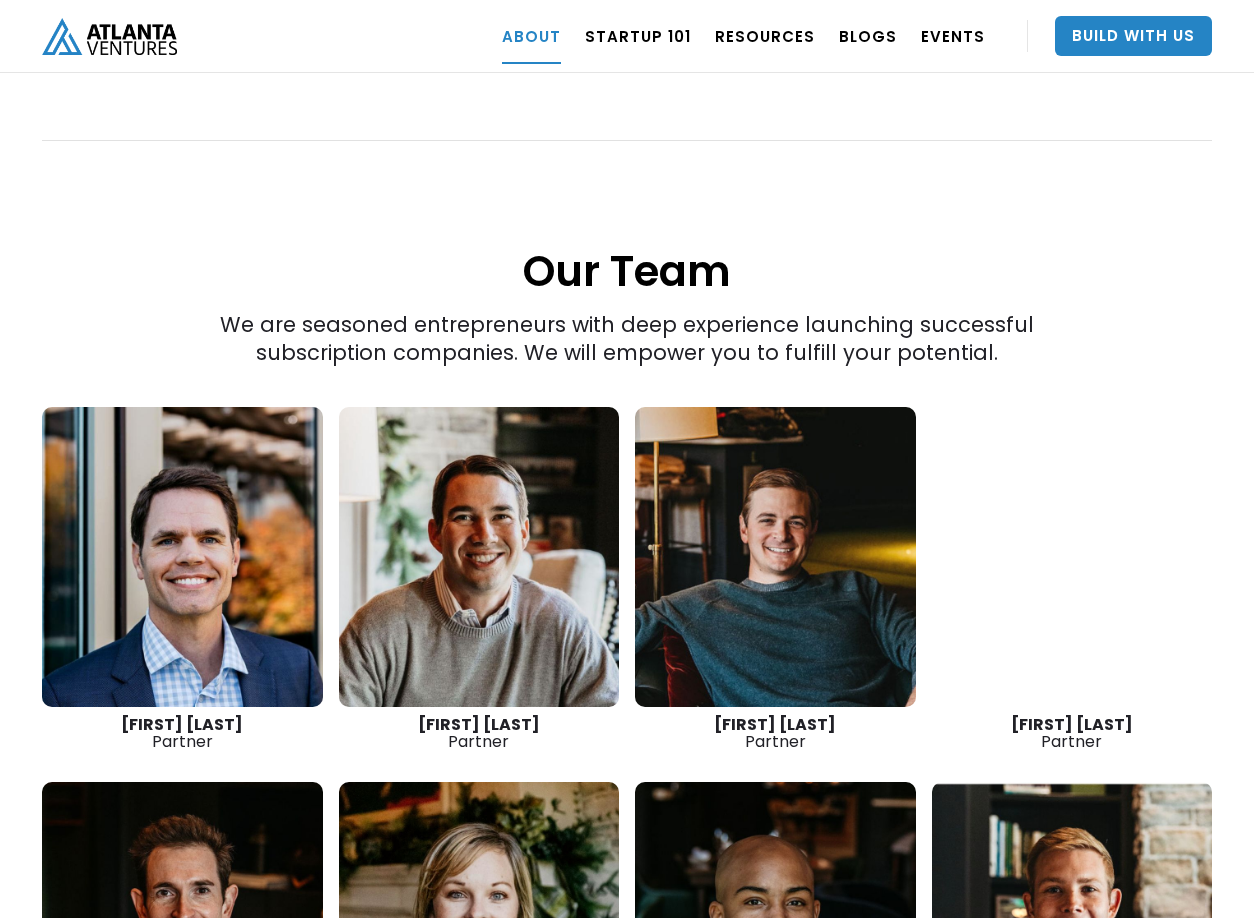 click at bounding box center (479, 557) 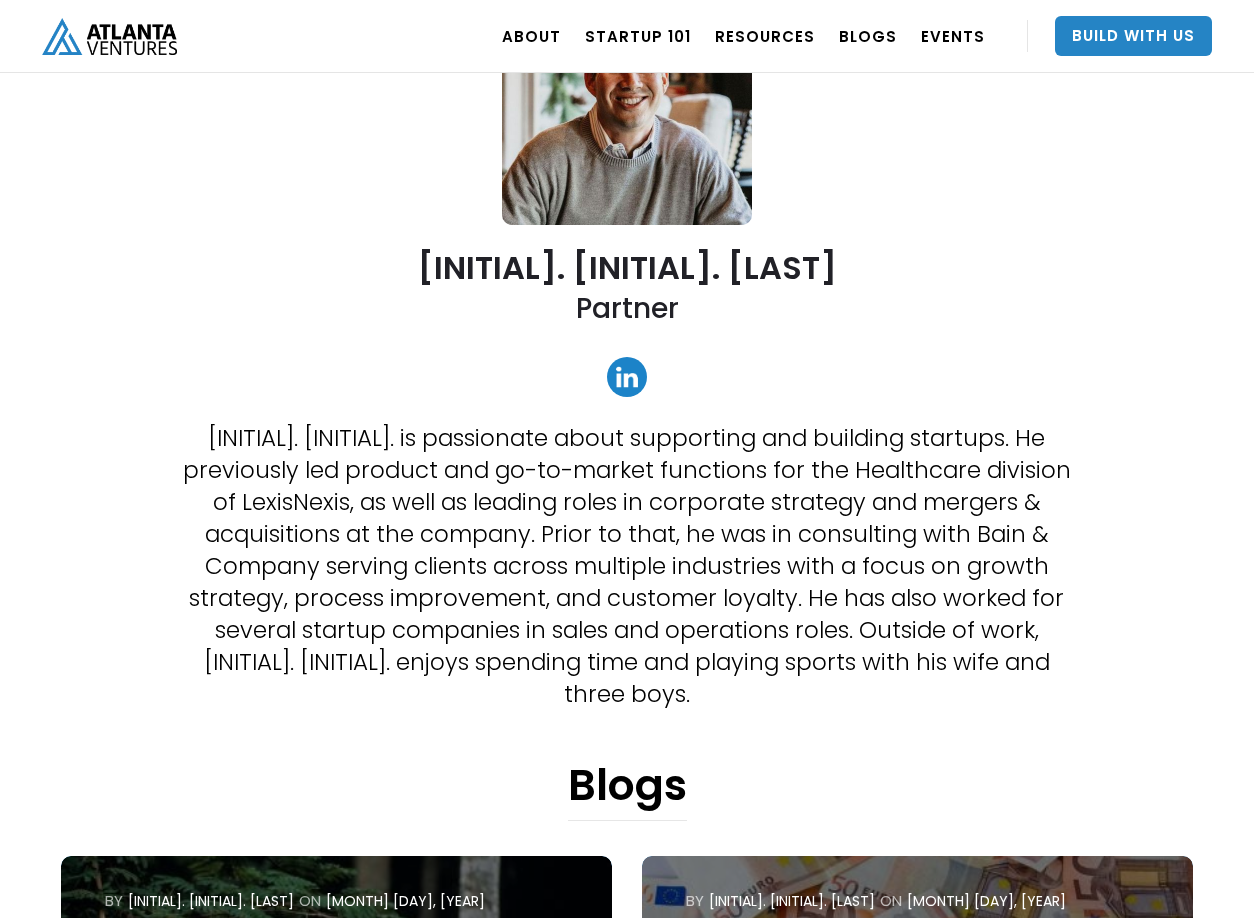 scroll, scrollTop: 611, scrollLeft: 0, axis: vertical 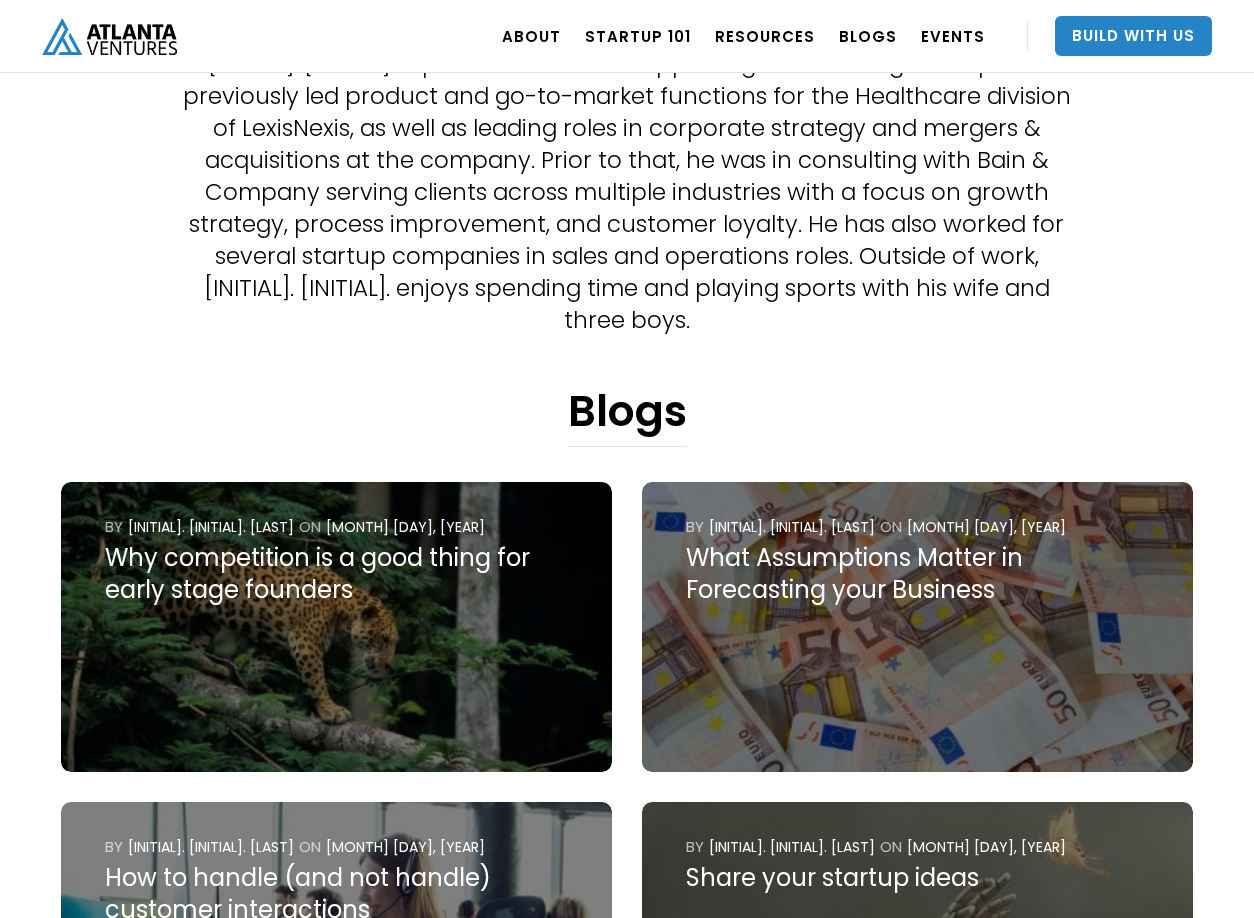 click at bounding box center [336, 627] 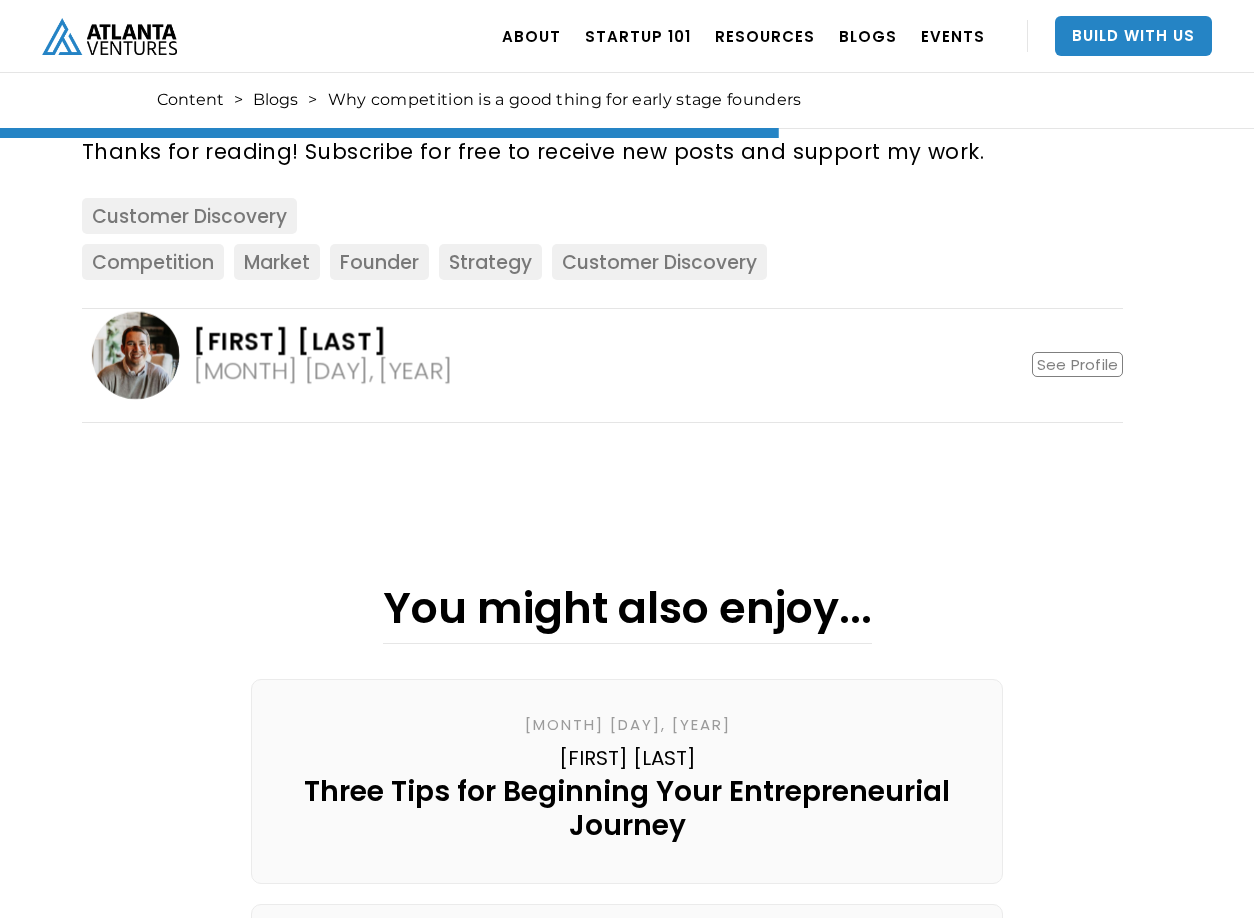 scroll, scrollTop: 2405, scrollLeft: 0, axis: vertical 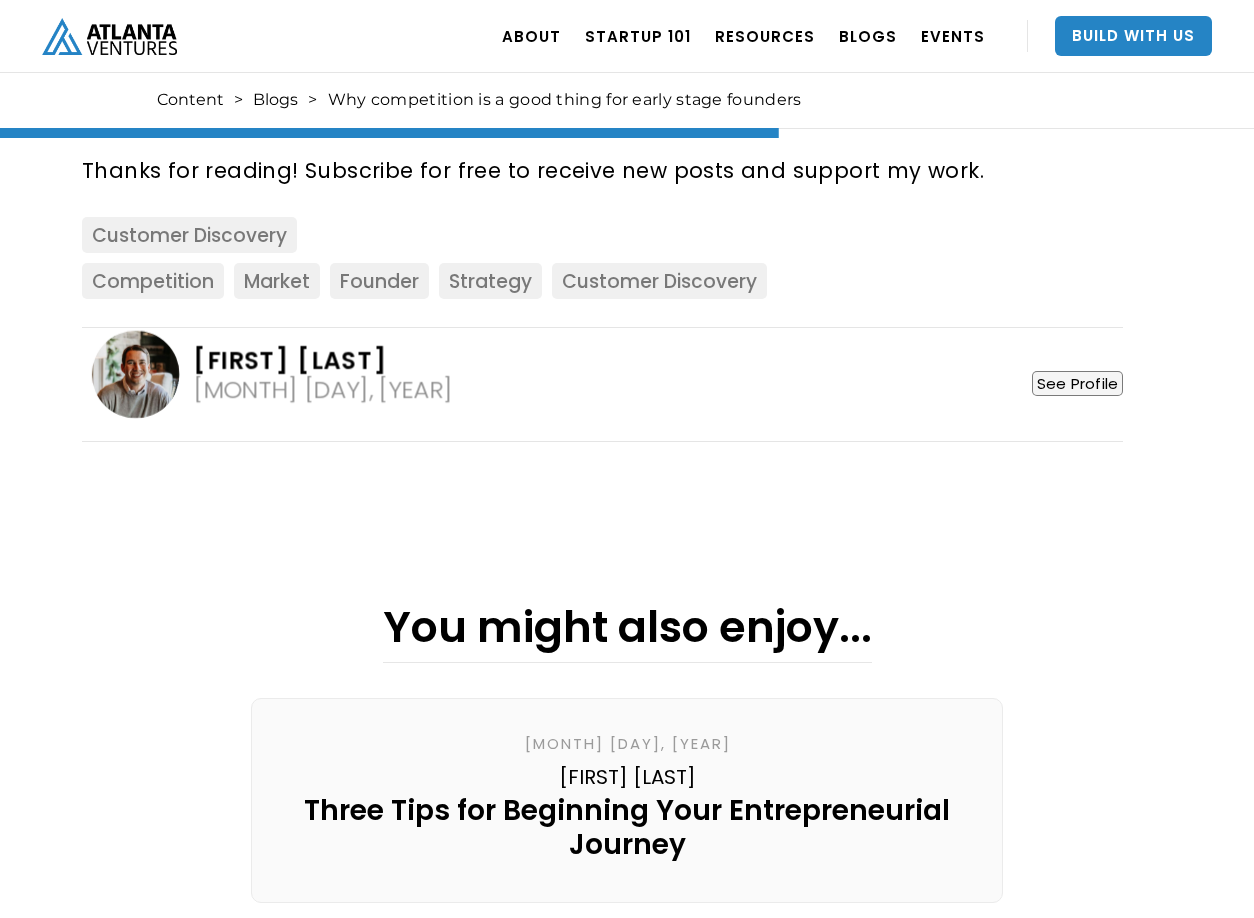 click on "See Profile" at bounding box center (1077, 383) 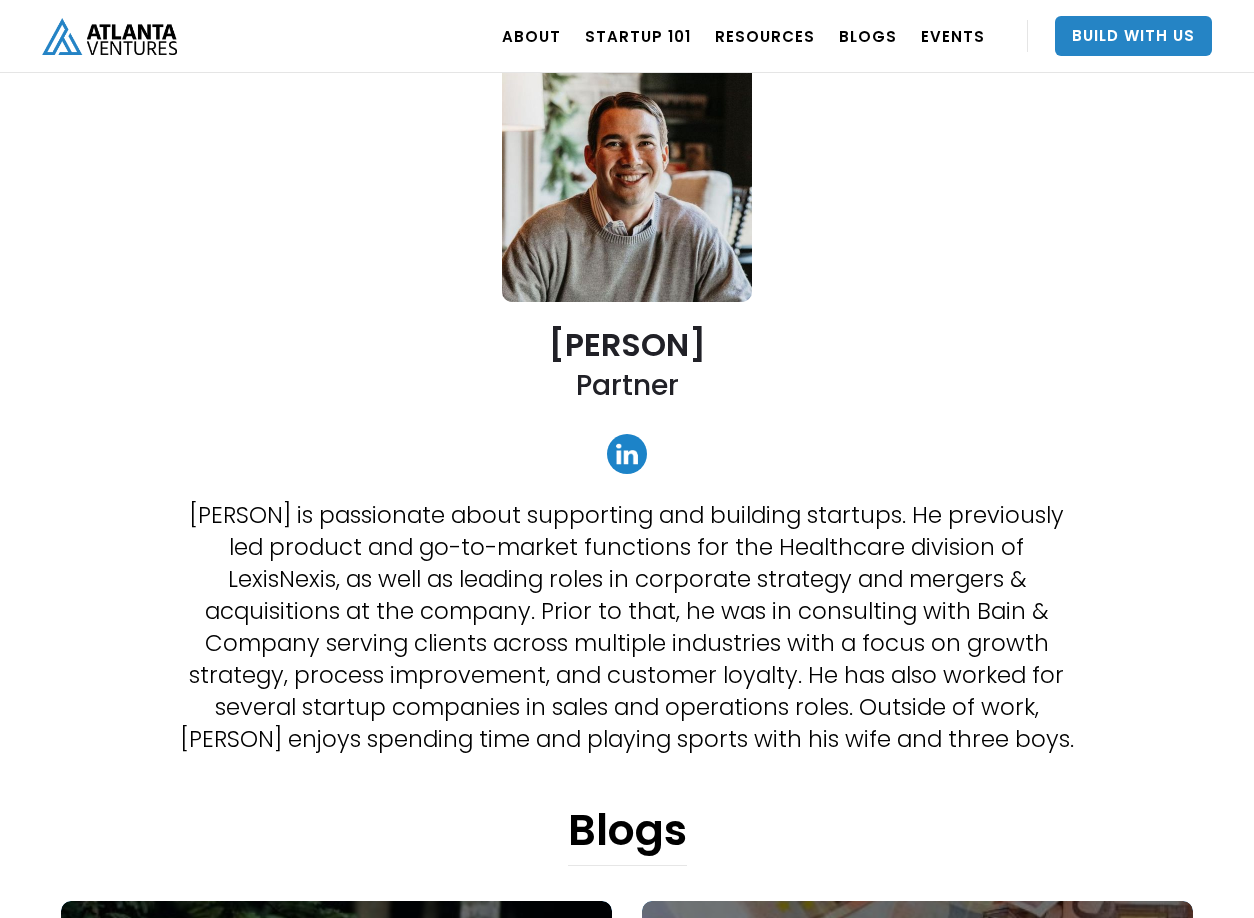 scroll, scrollTop: 150, scrollLeft: 0, axis: vertical 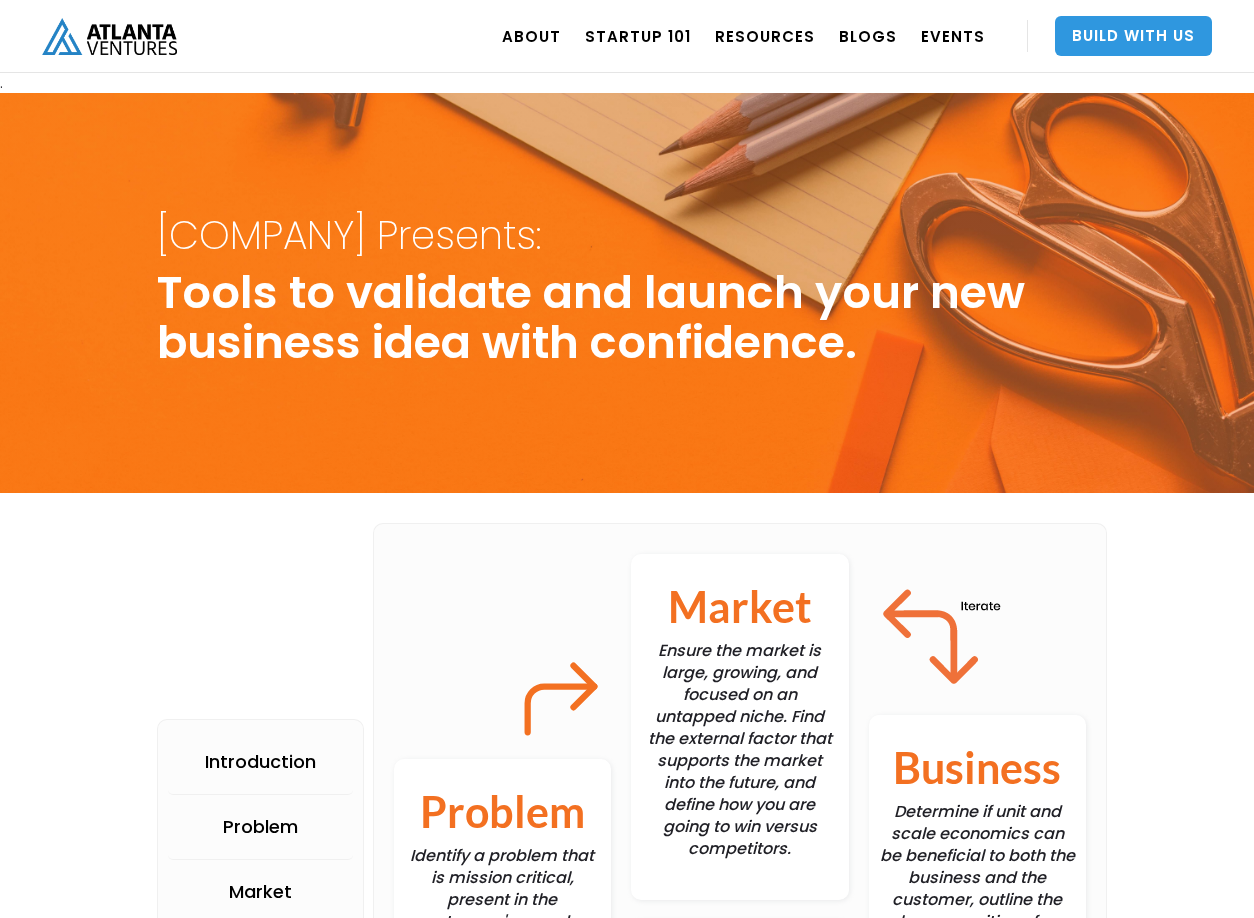 click on "Build With Us" at bounding box center [1133, 36] 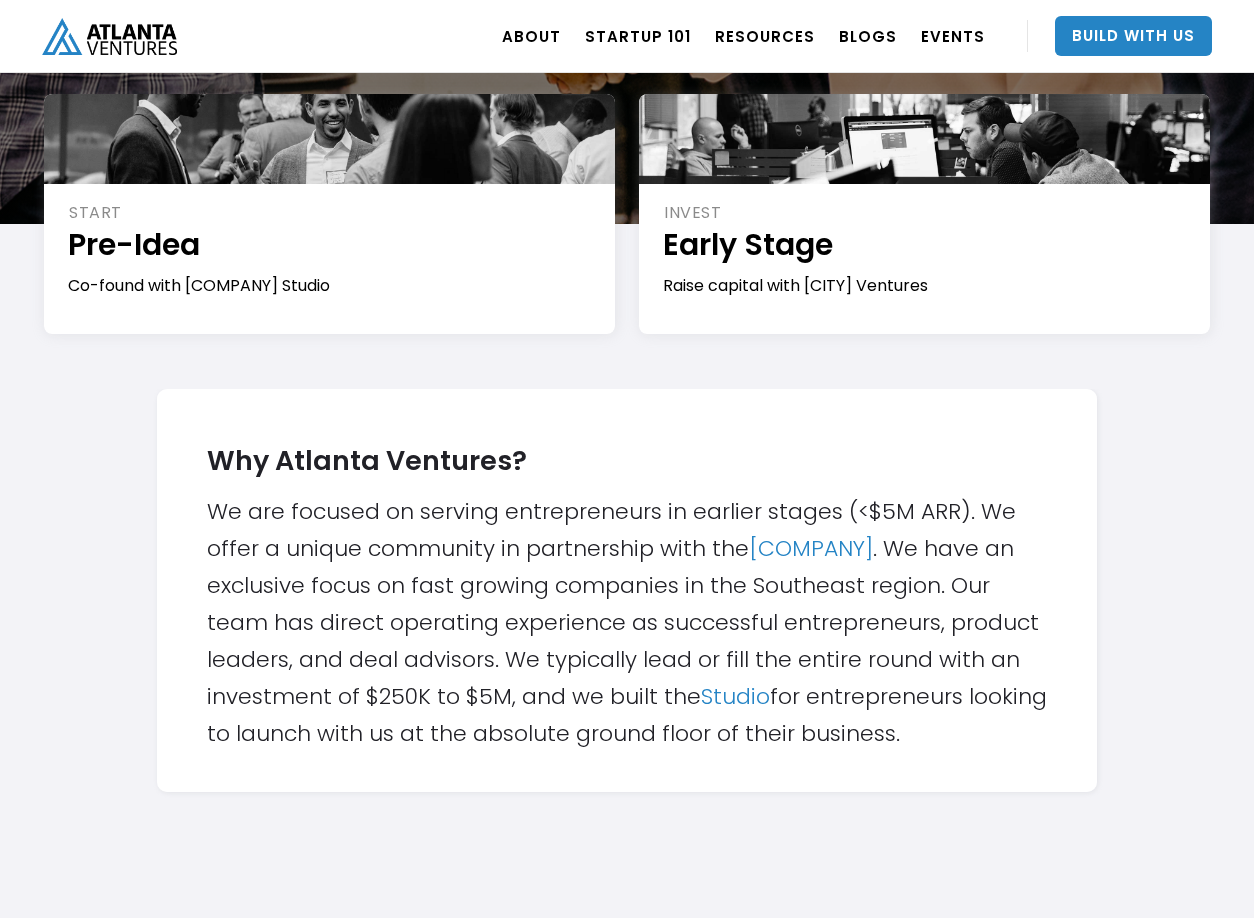 scroll, scrollTop: 451, scrollLeft: 0, axis: vertical 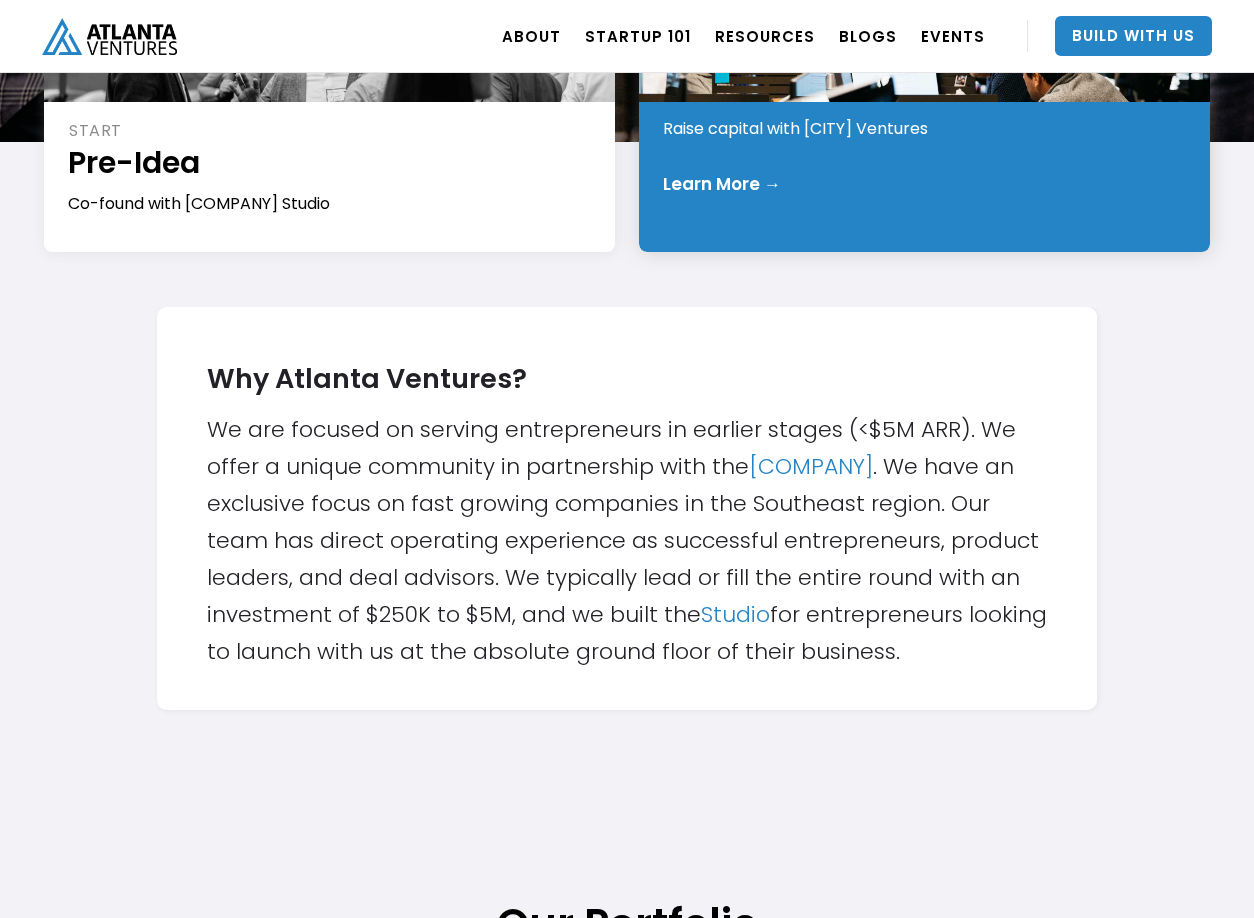click on "Learn More →" at bounding box center (722, 184) 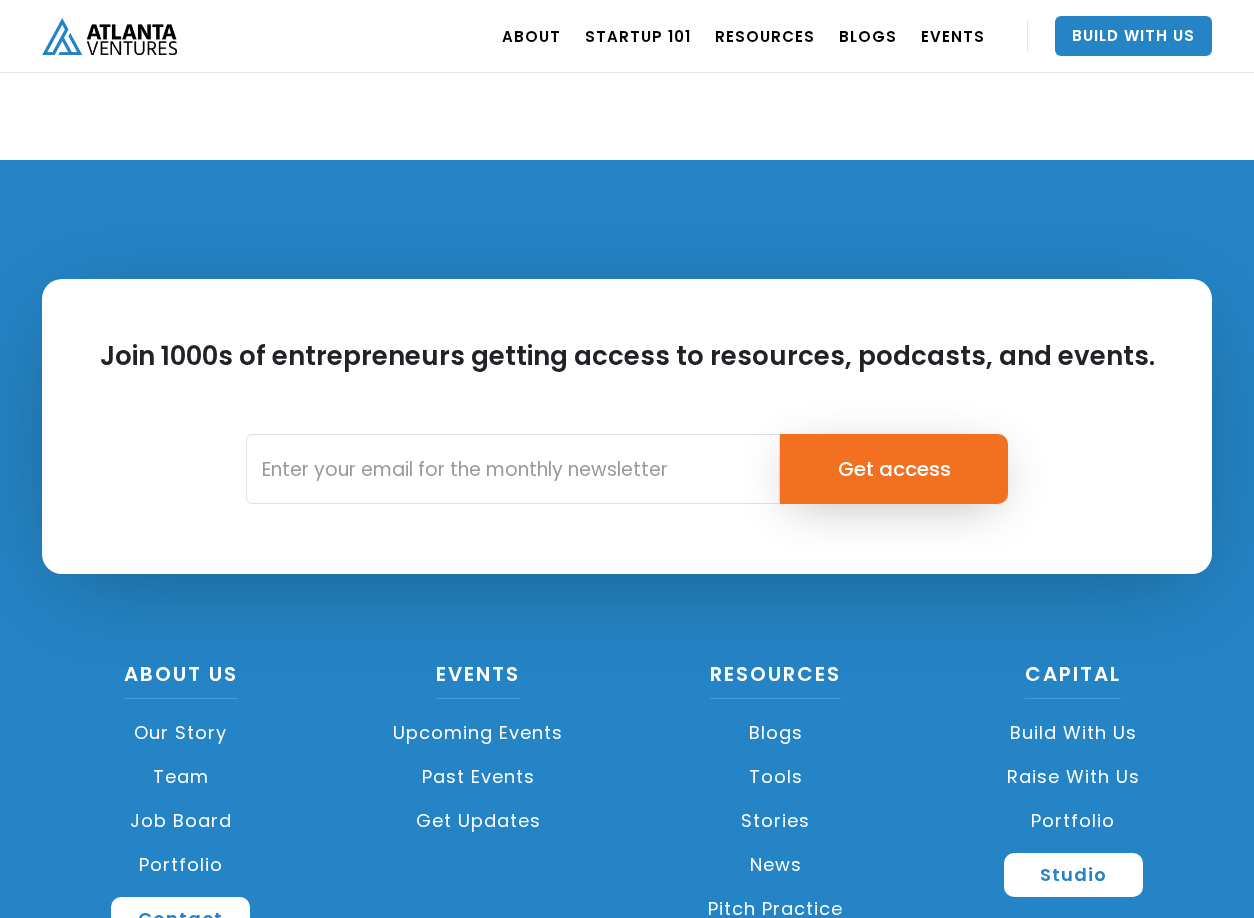 scroll, scrollTop: 2846, scrollLeft: 0, axis: vertical 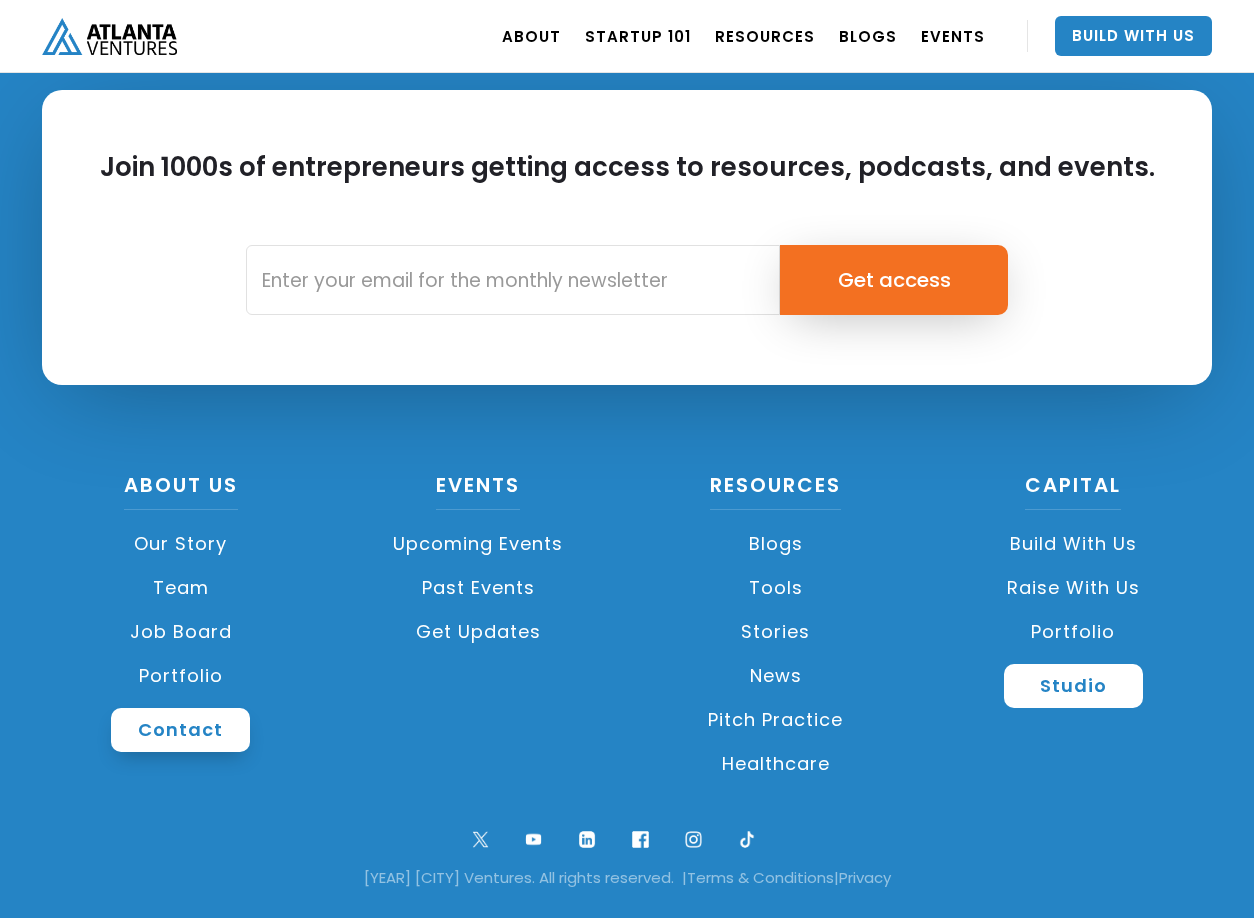 click on "Contact" at bounding box center (180, 730) 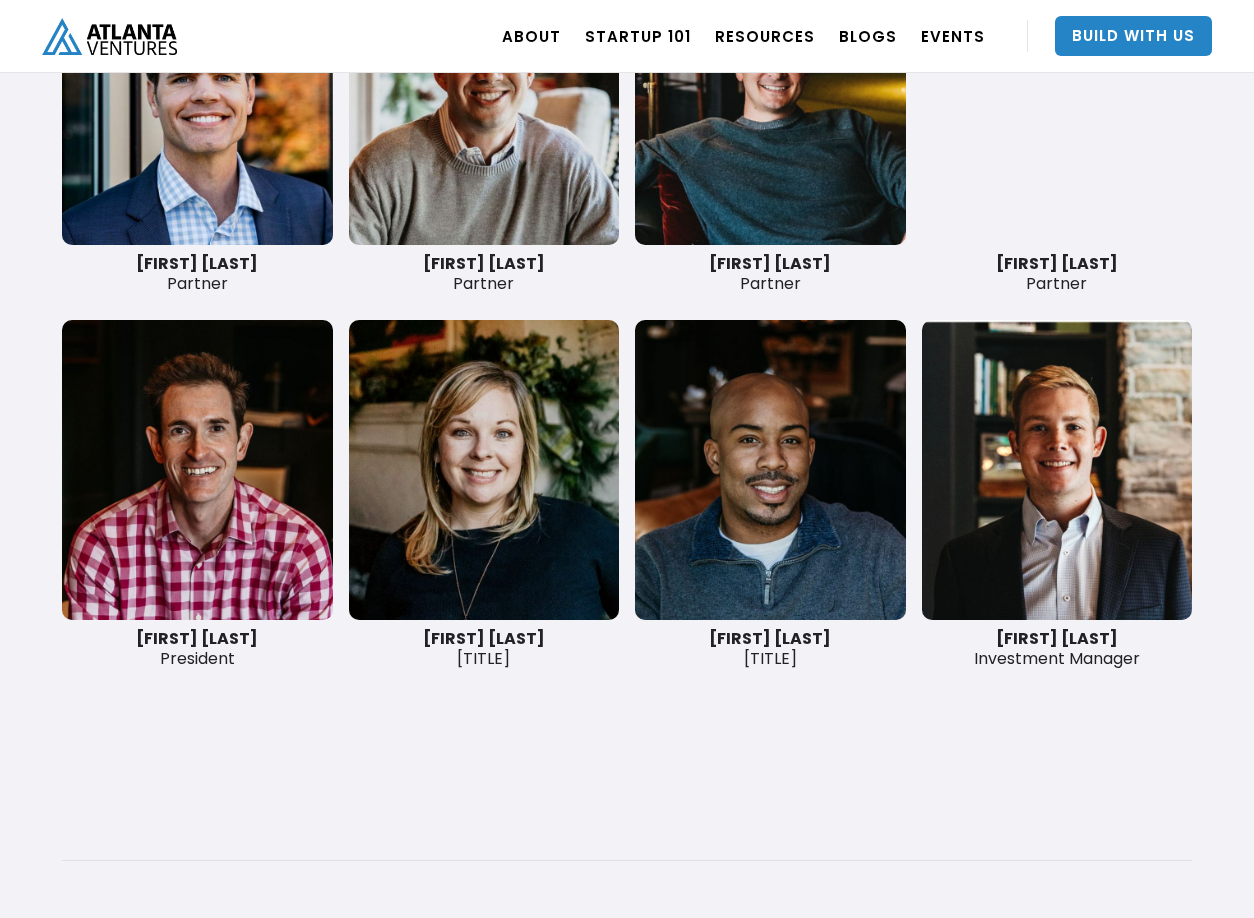 scroll, scrollTop: 4823, scrollLeft: 0, axis: vertical 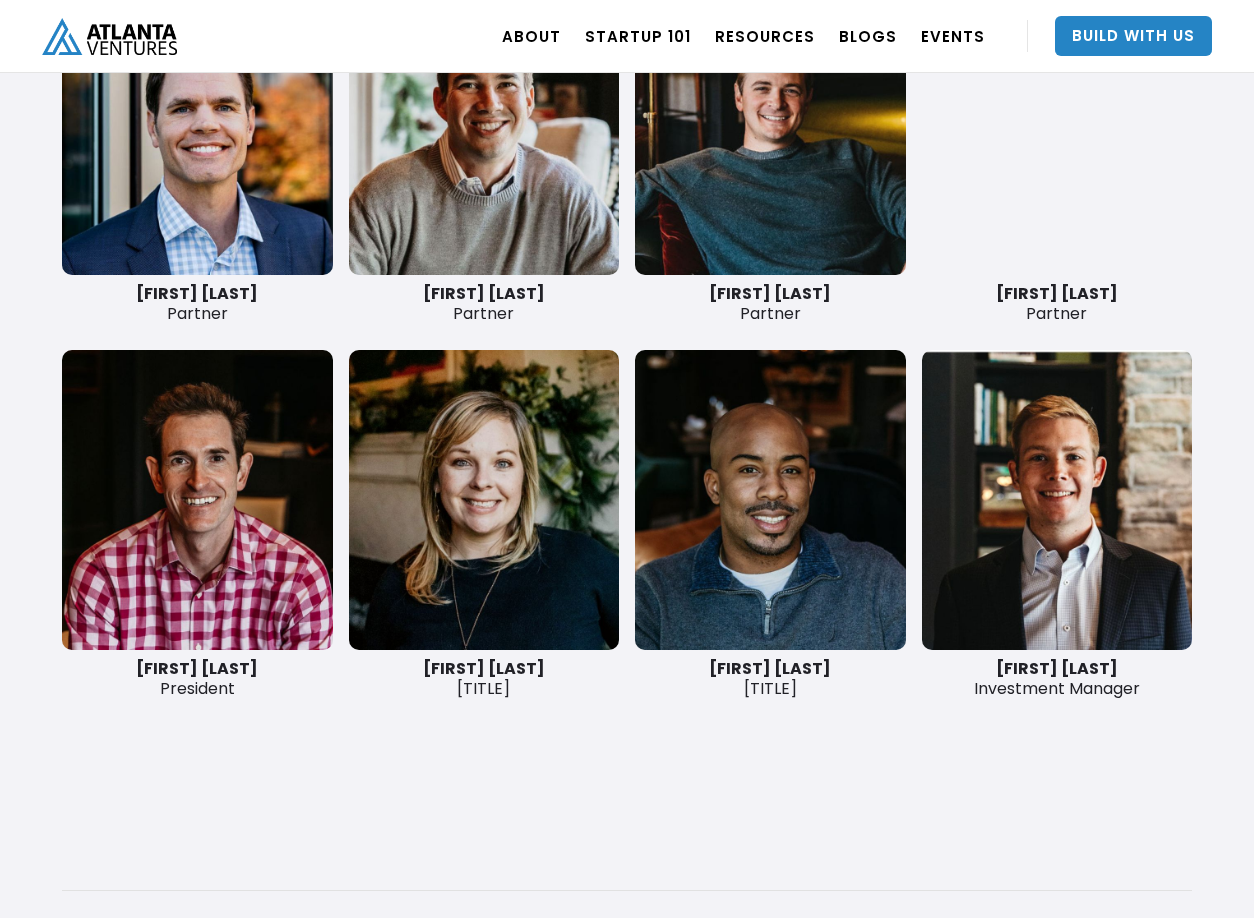 click at bounding box center [197, 500] 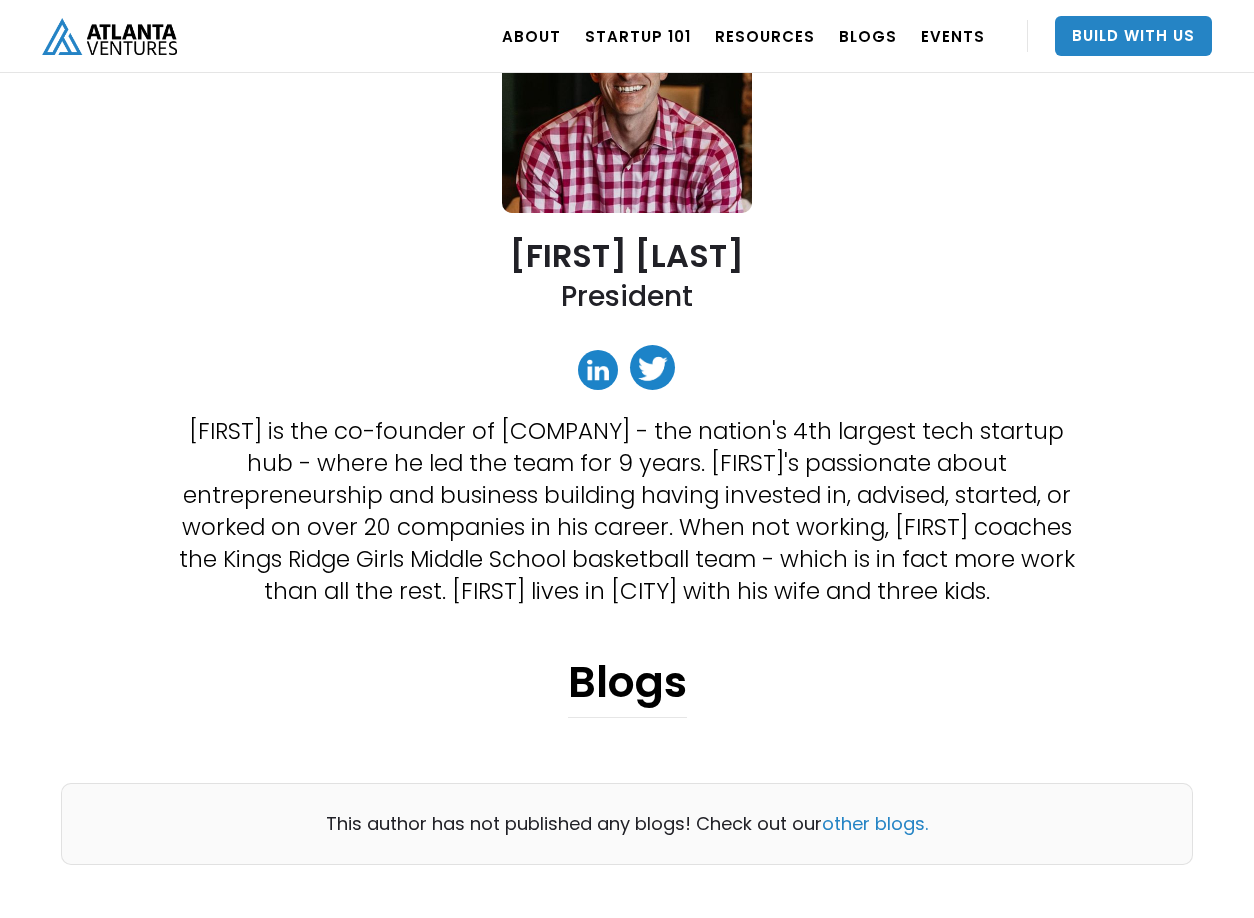 scroll, scrollTop: 28, scrollLeft: 0, axis: vertical 